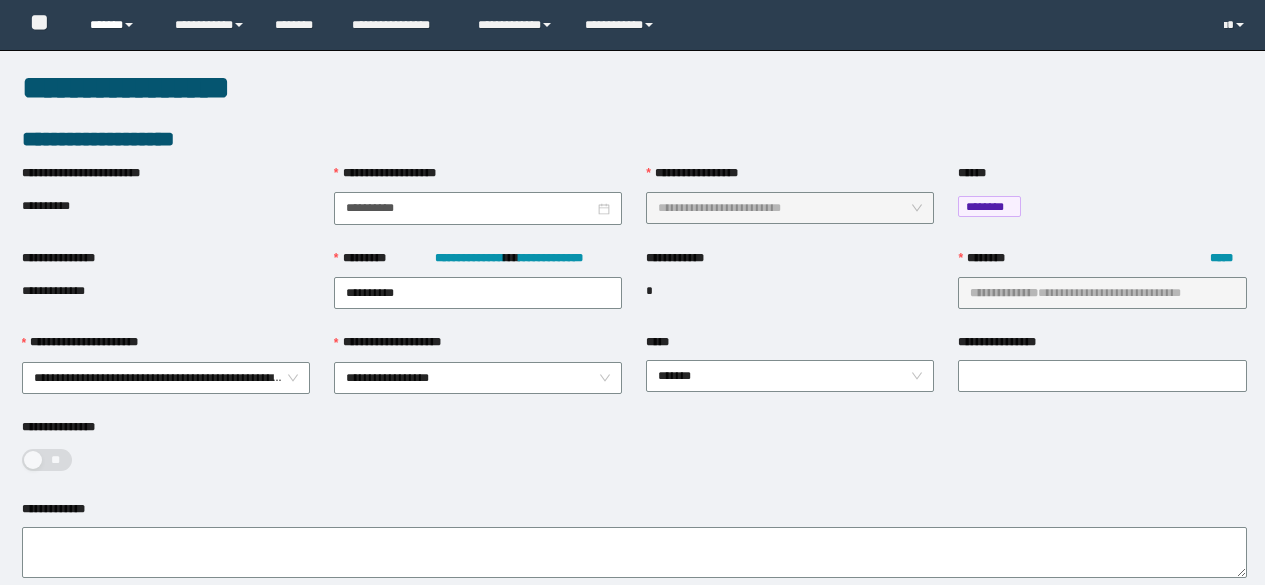 scroll, scrollTop: 824, scrollLeft: 0, axis: vertical 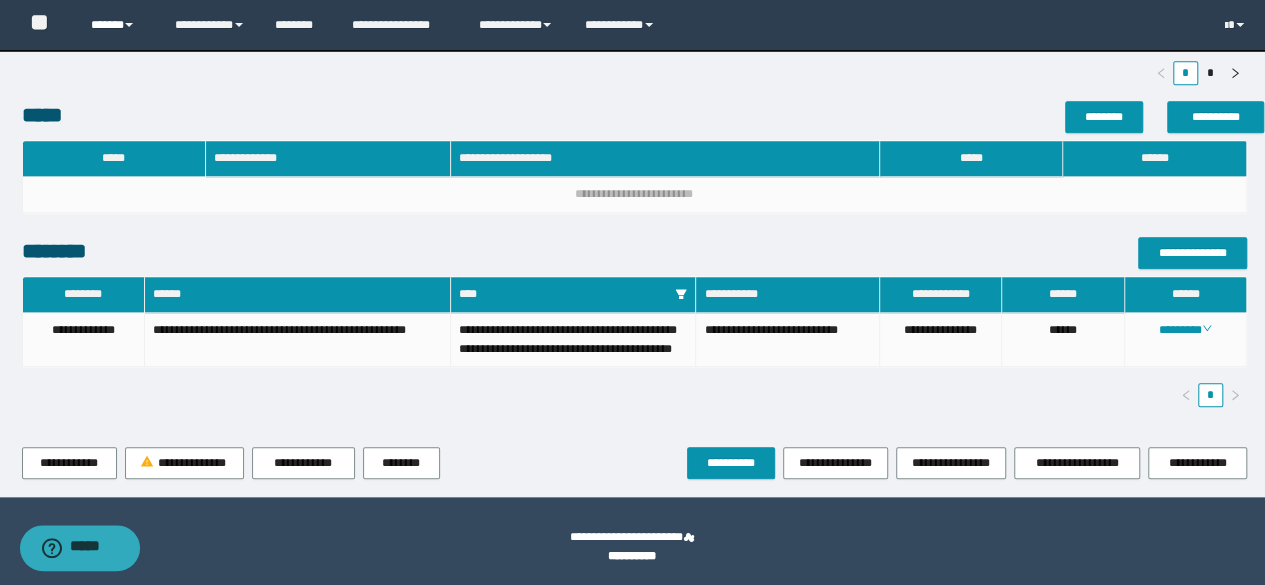 click on "******" at bounding box center (117, 25) 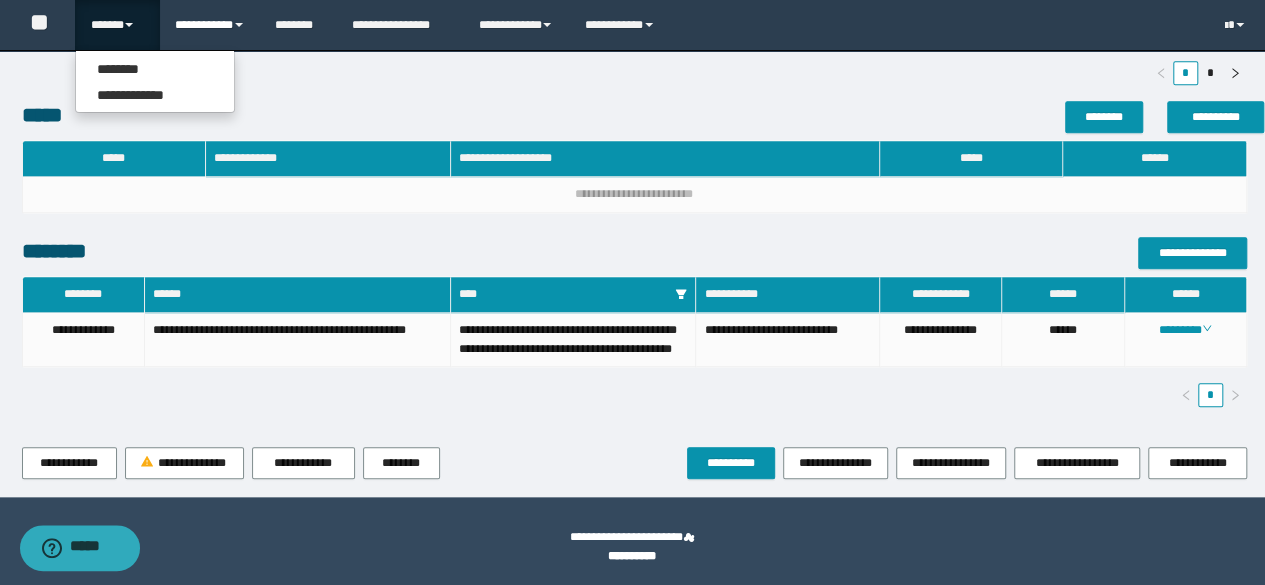 click on "**********" at bounding box center [210, 25] 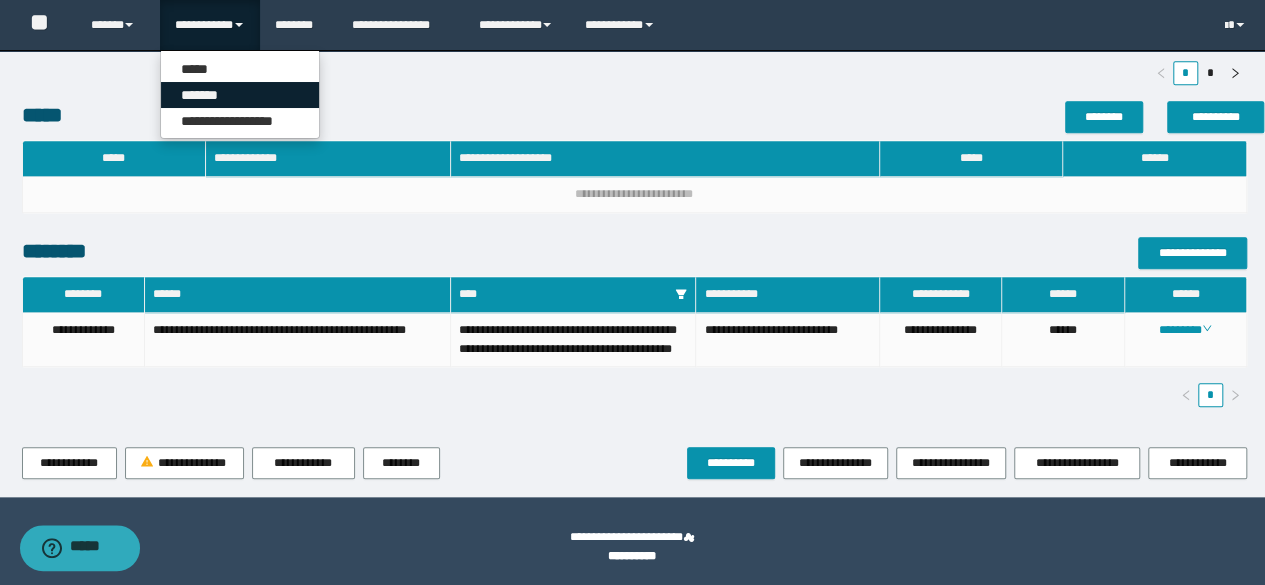 click on "*******" at bounding box center (240, 95) 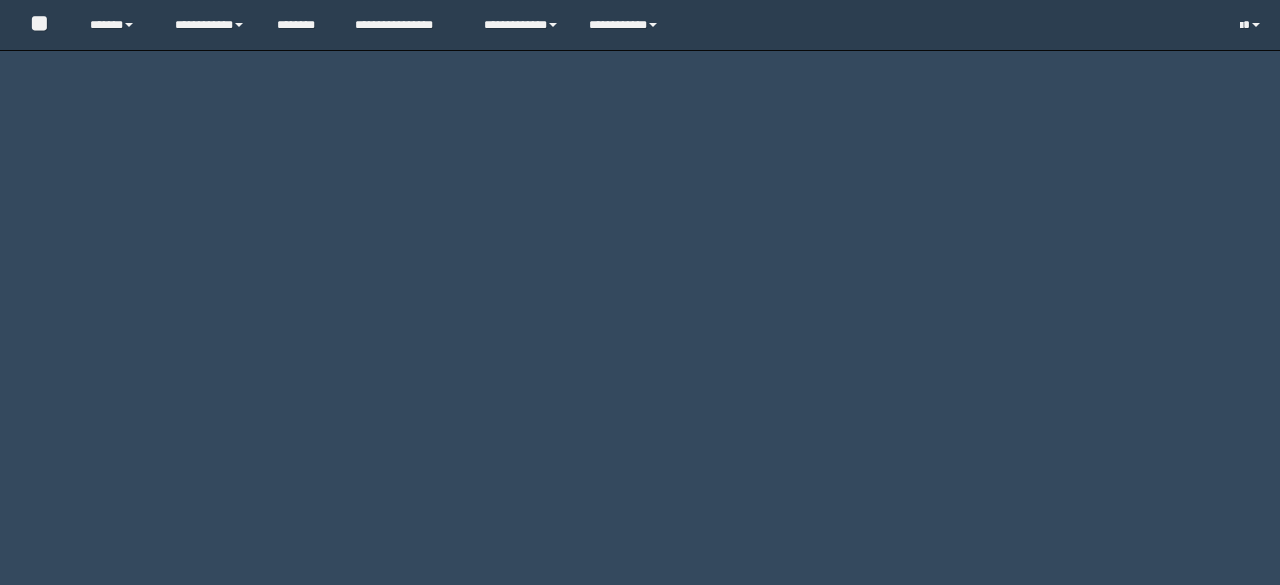 scroll, scrollTop: 0, scrollLeft: 0, axis: both 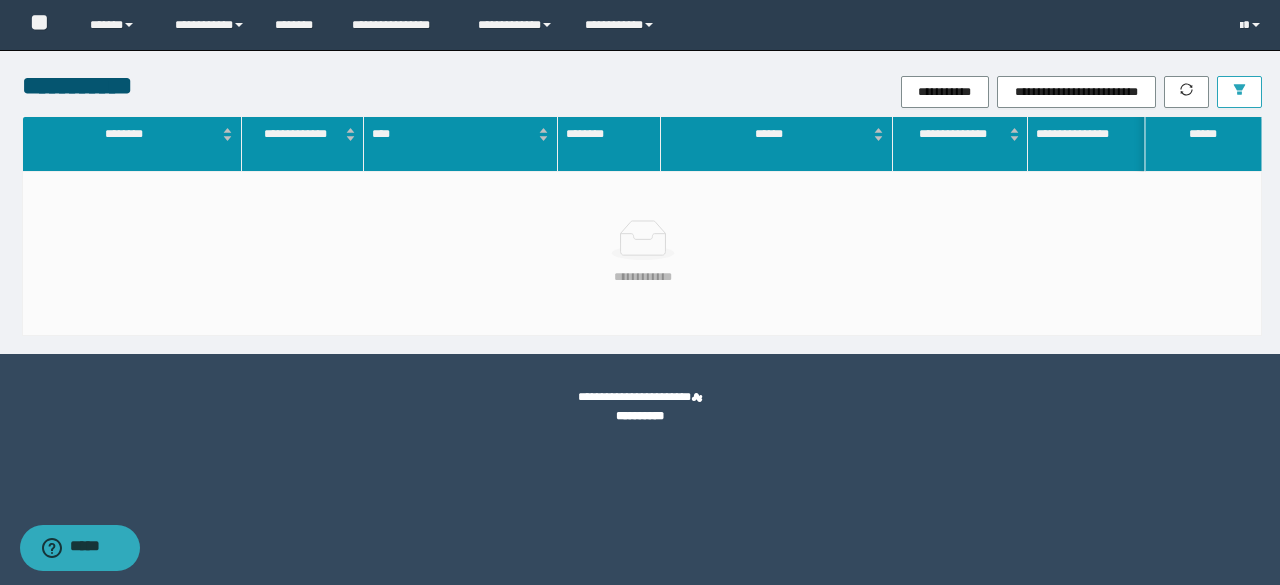 click 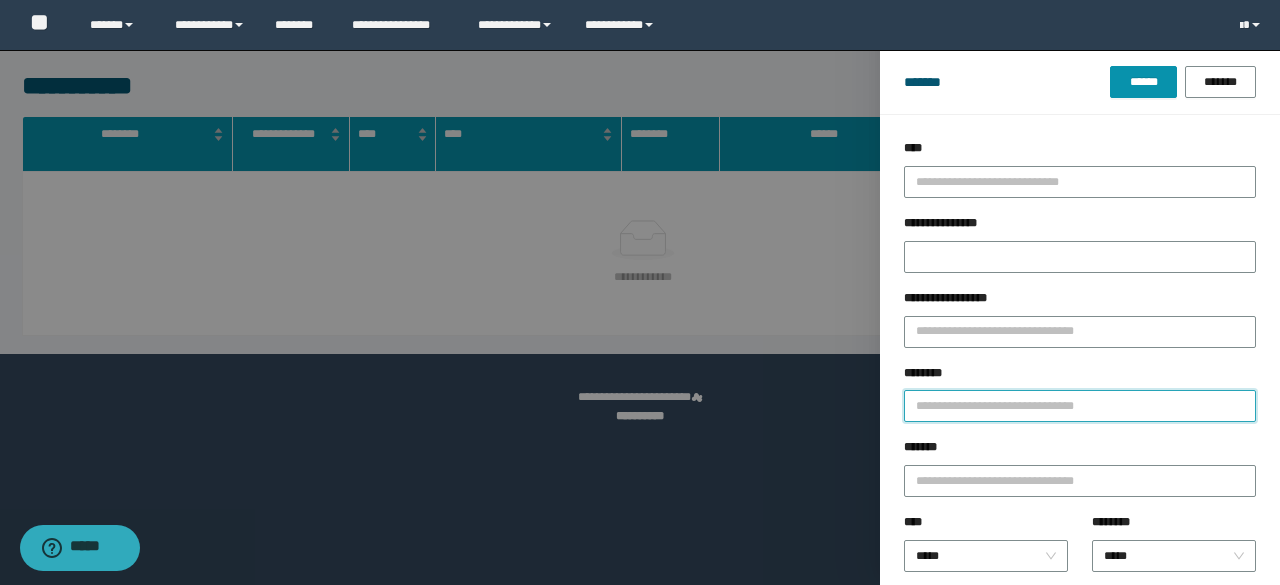 click on "********" at bounding box center [1080, 406] 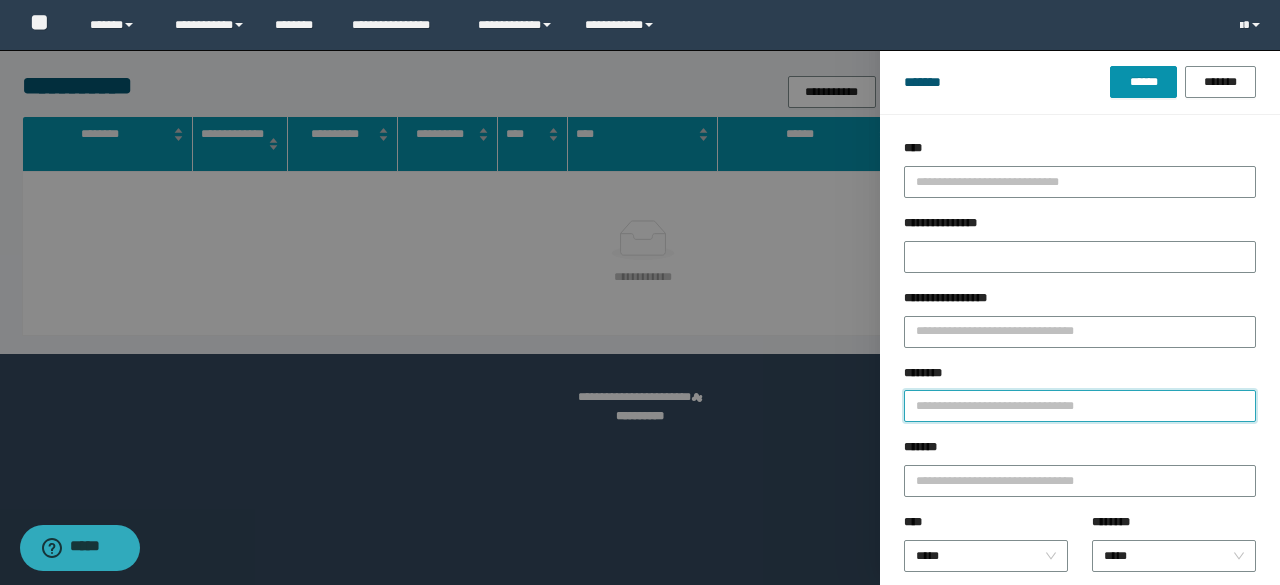 paste on "**********" 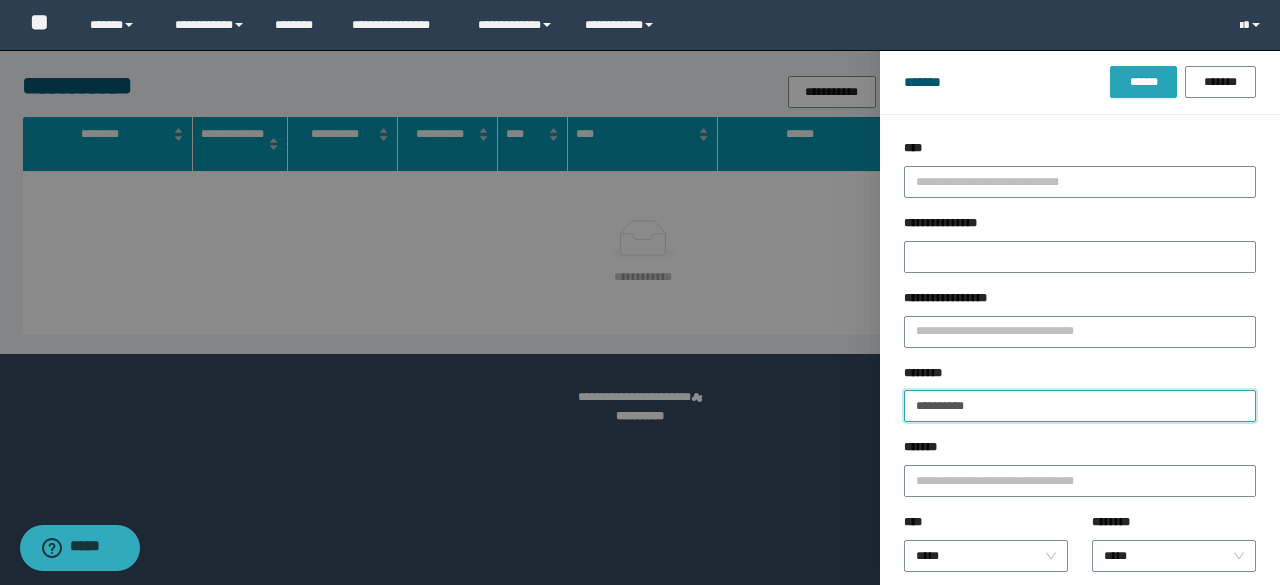 type on "**********" 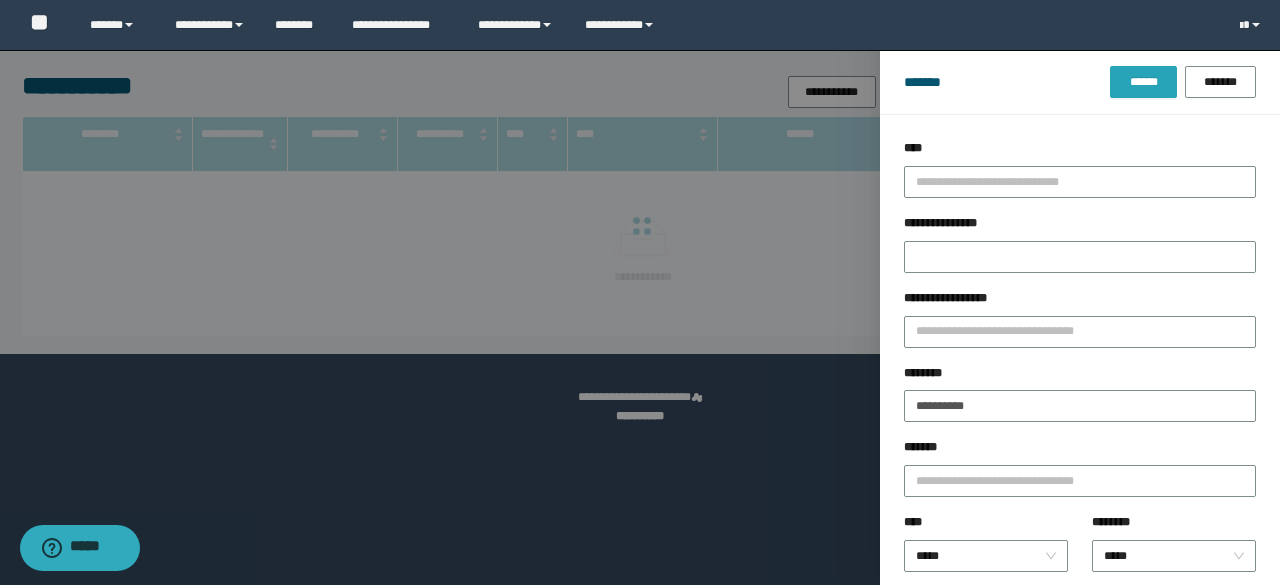 click on "******" at bounding box center (1143, 82) 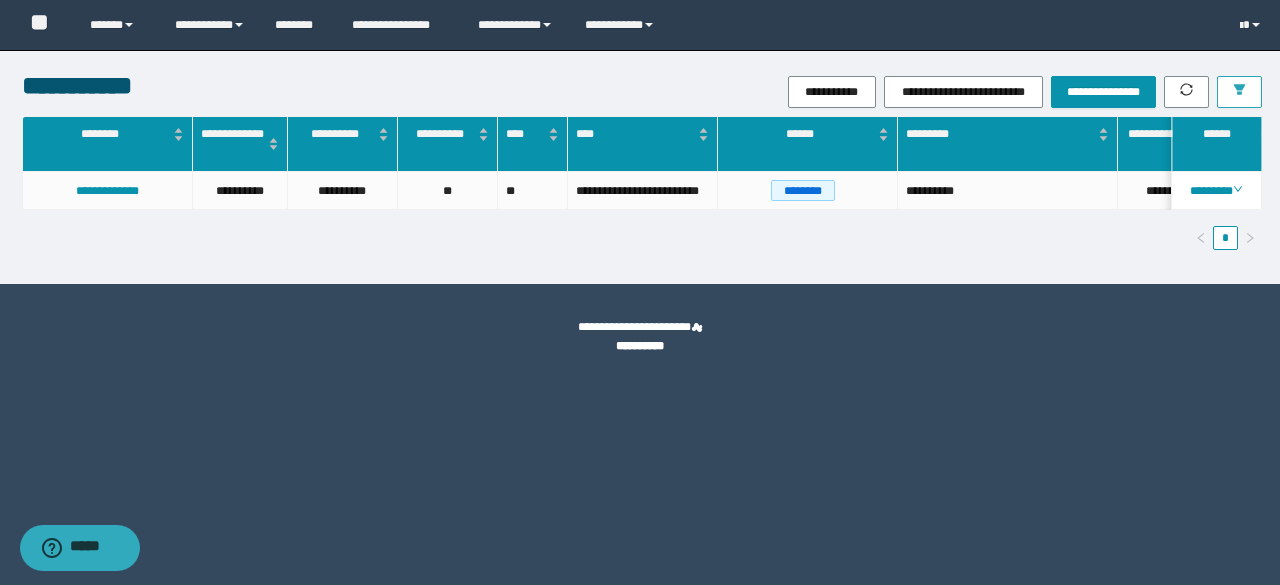 scroll, scrollTop: 0, scrollLeft: 920, axis: horizontal 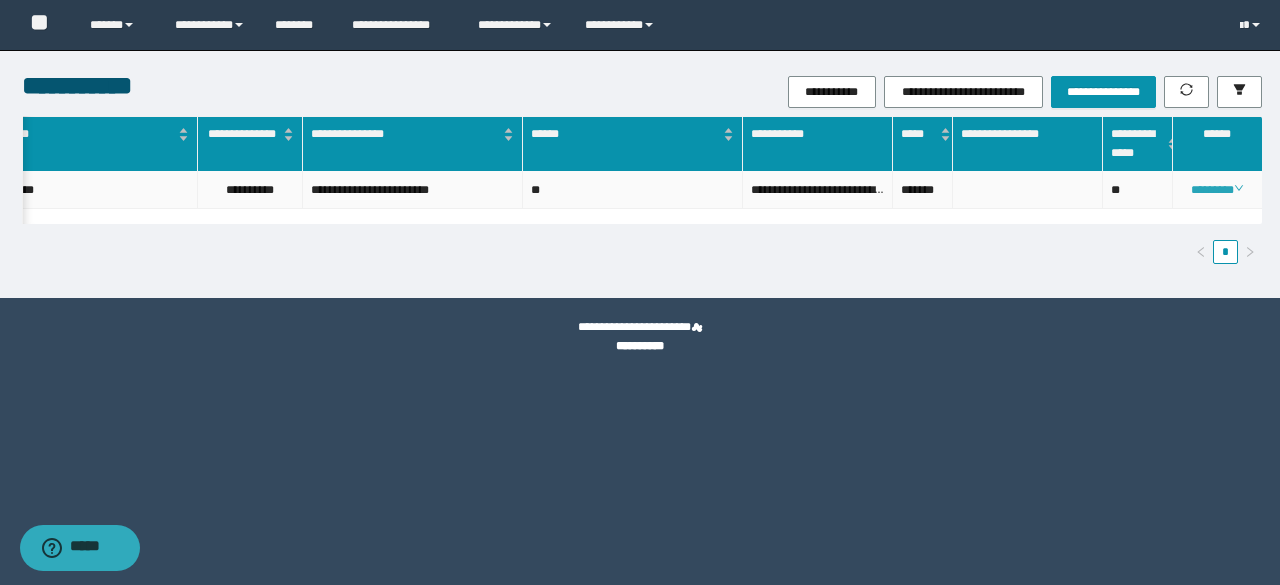 click on "********" at bounding box center (1216, 190) 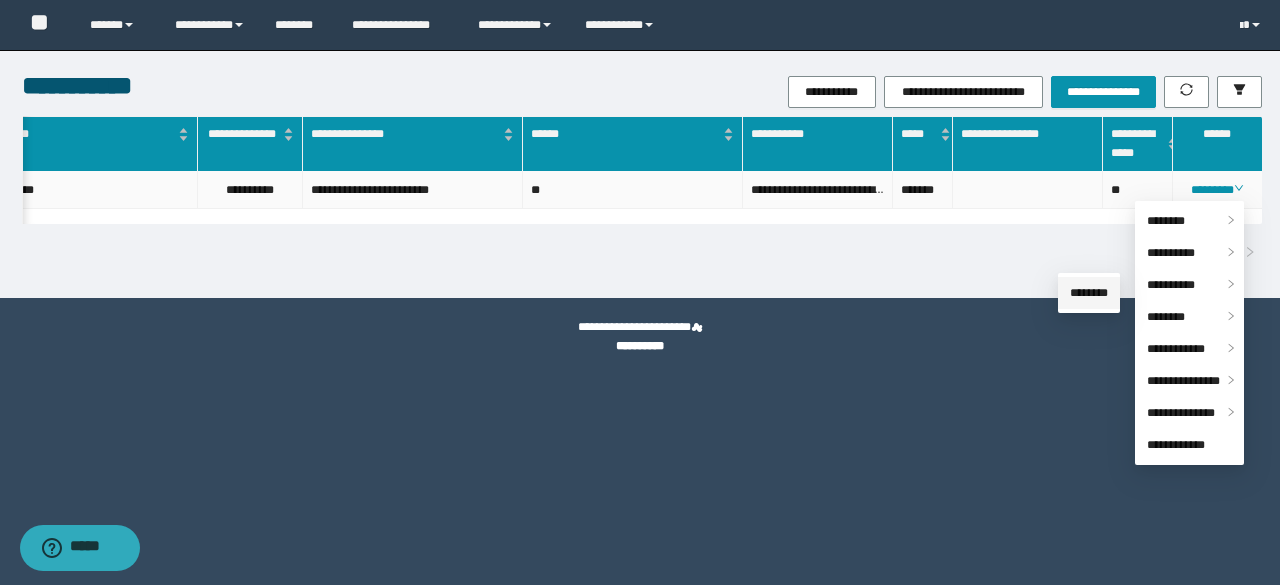 click on "********" at bounding box center [1089, 293] 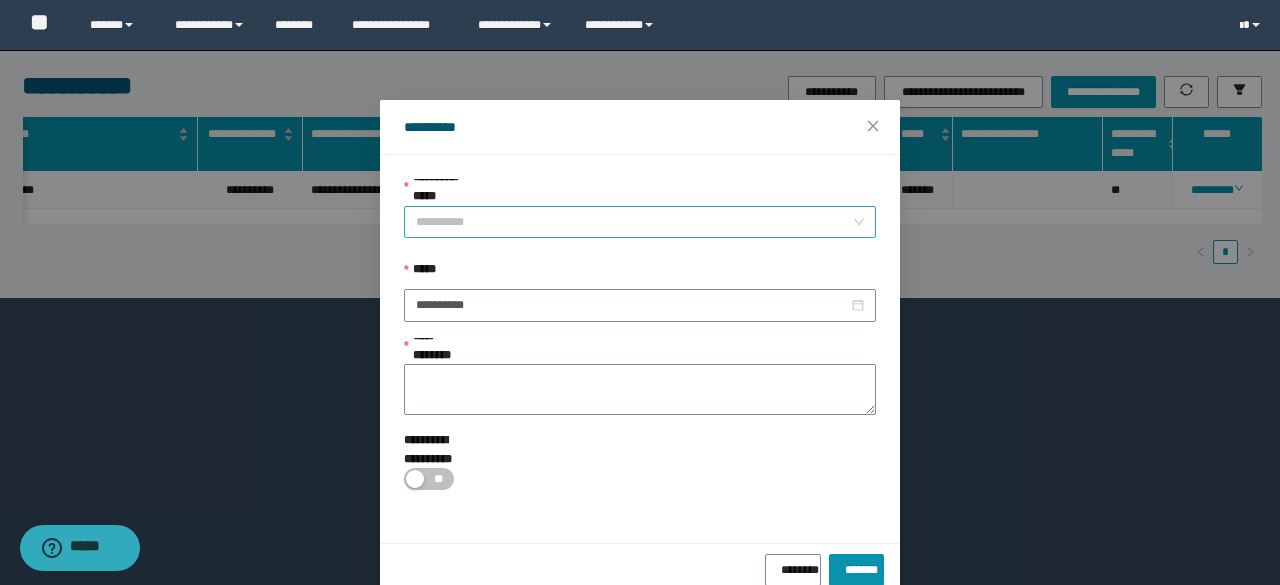click on "**********" at bounding box center [640, 222] 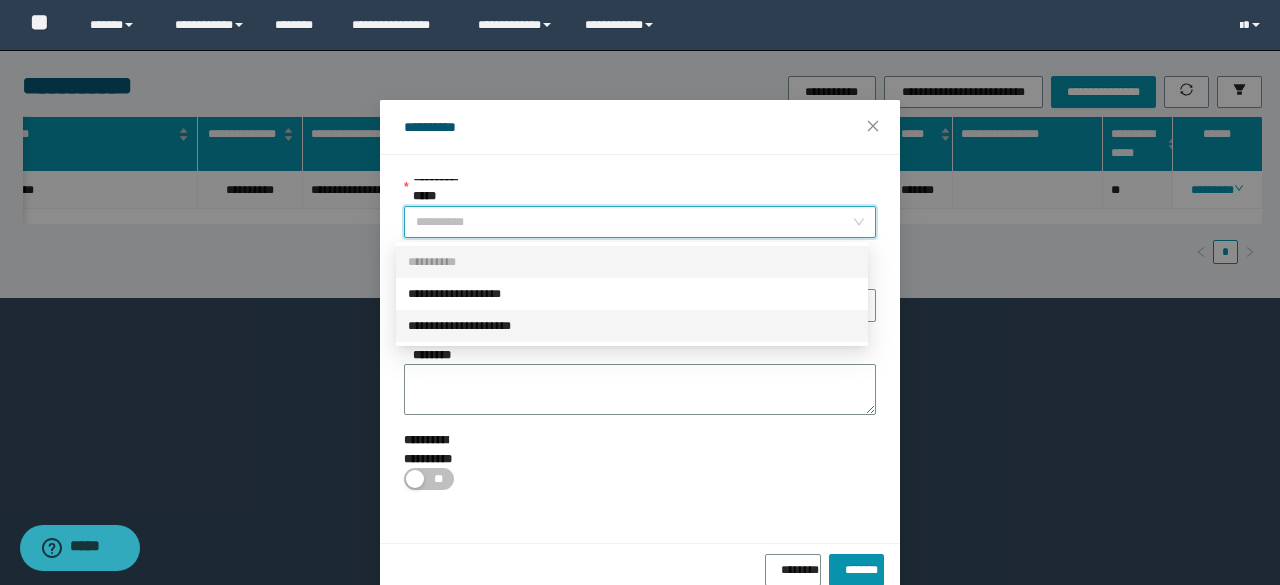 click on "**********" at bounding box center [632, 326] 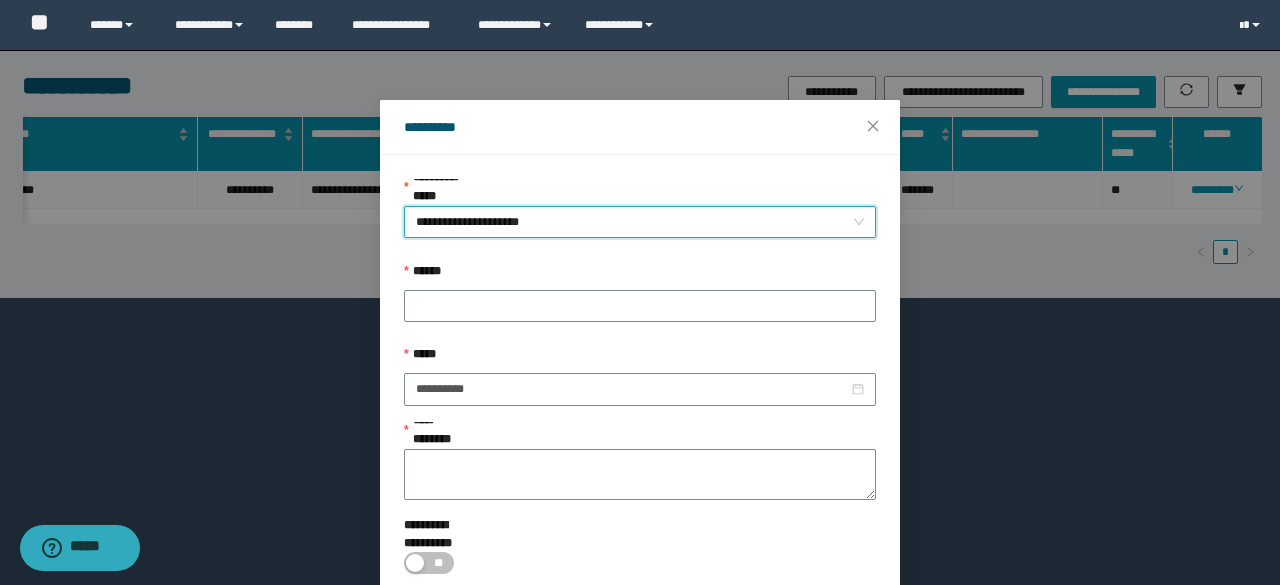 click on "[FIRST] [LAST] [EMAIL] [PHONE]" at bounding box center [640, 379] 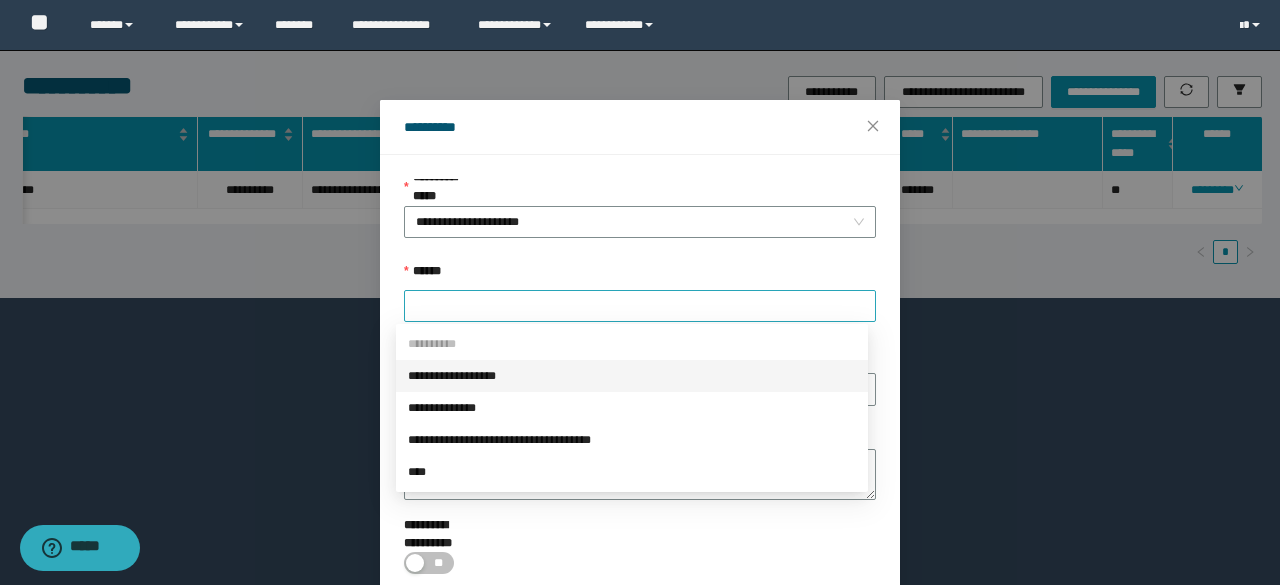 click at bounding box center (640, 306) 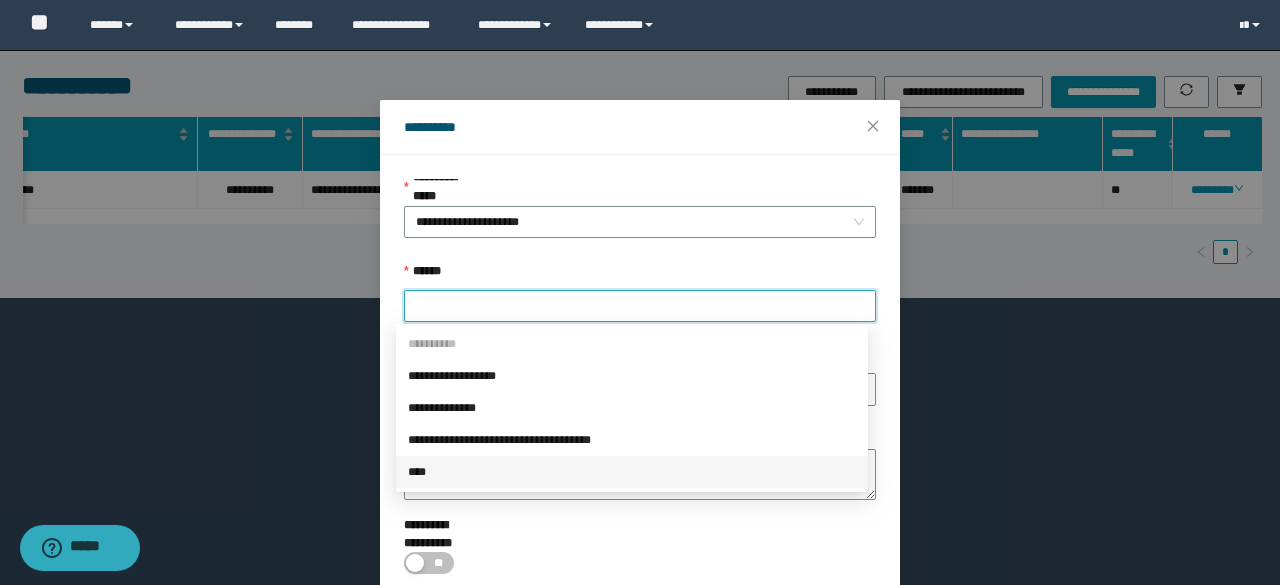 click on "****" at bounding box center (632, 472) 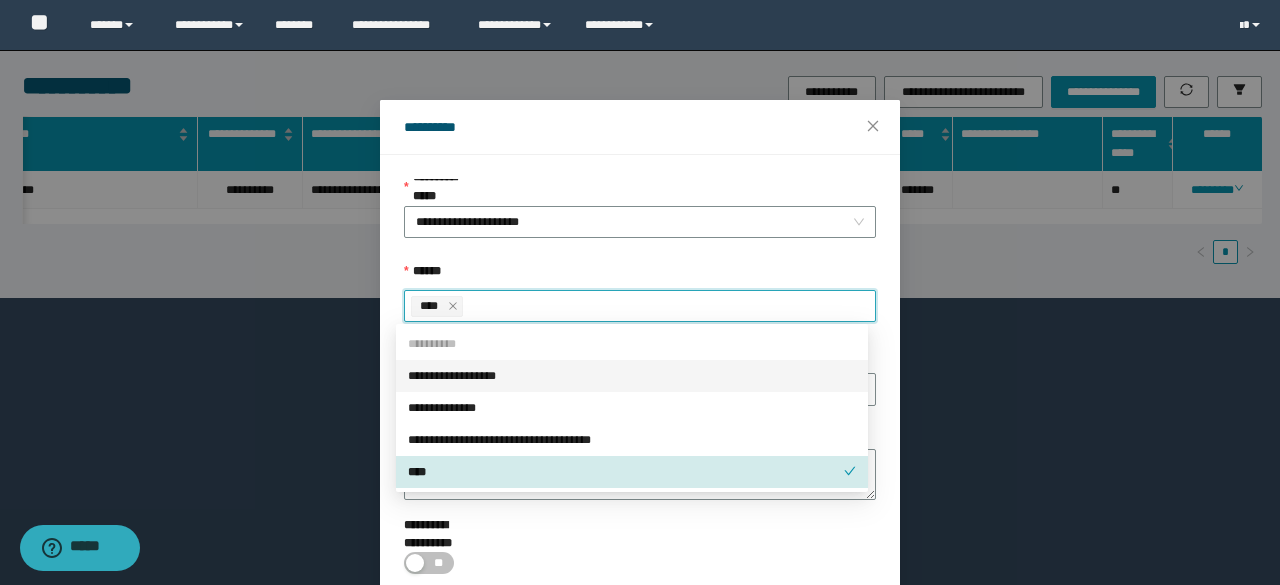 click on "****" at bounding box center [432, 306] 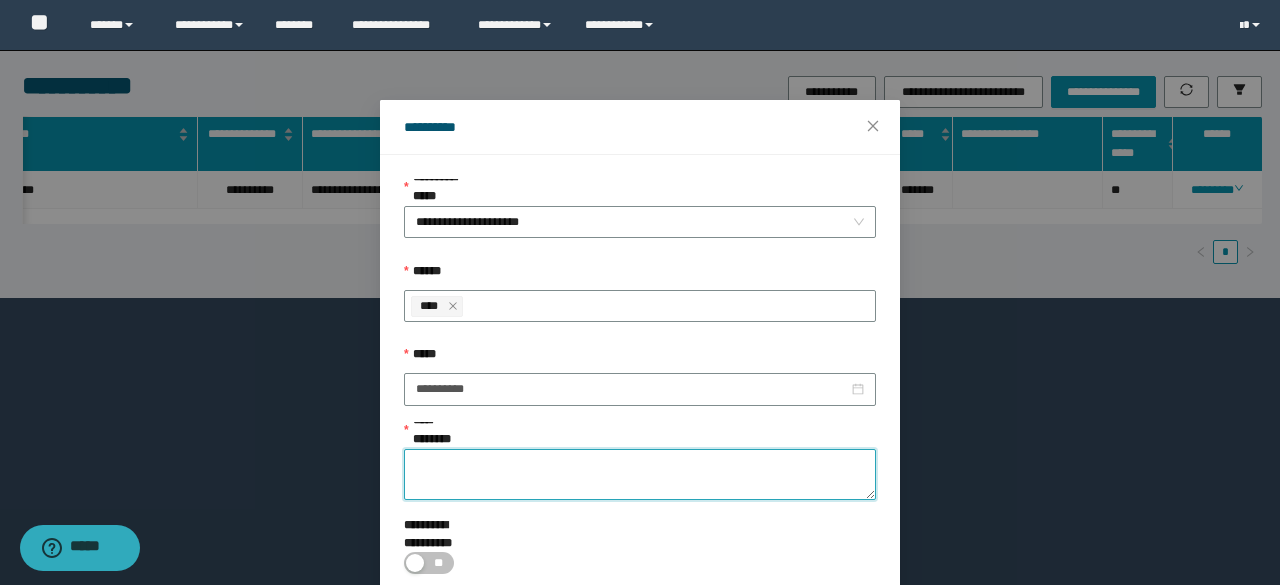 click on "**********" at bounding box center [640, 474] 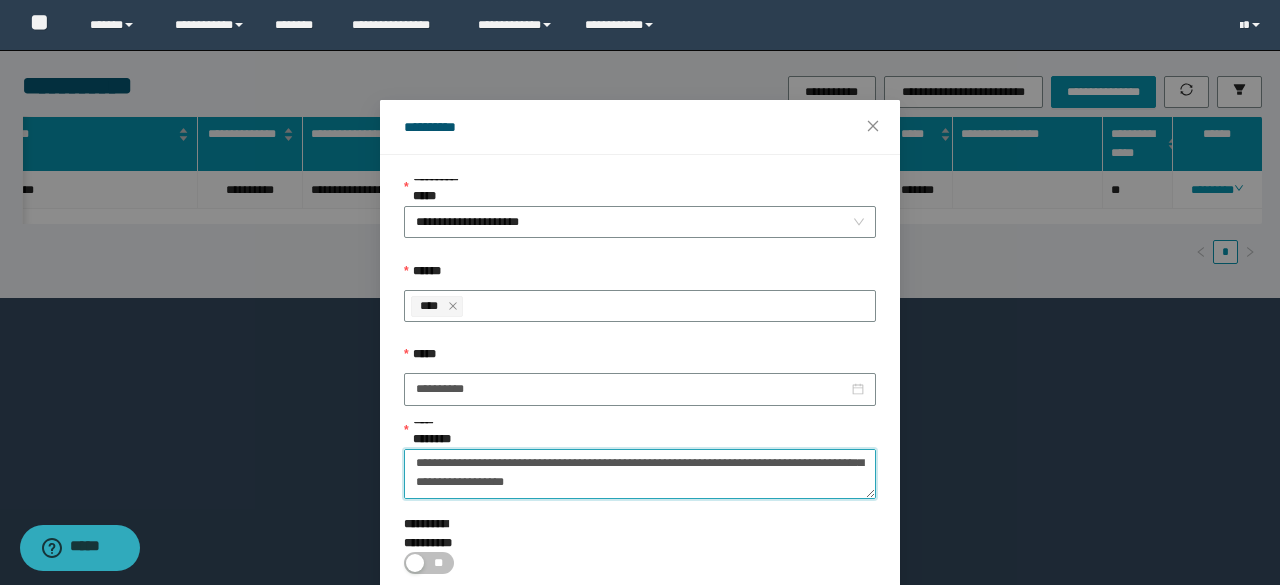 scroll, scrollTop: 113, scrollLeft: 0, axis: vertical 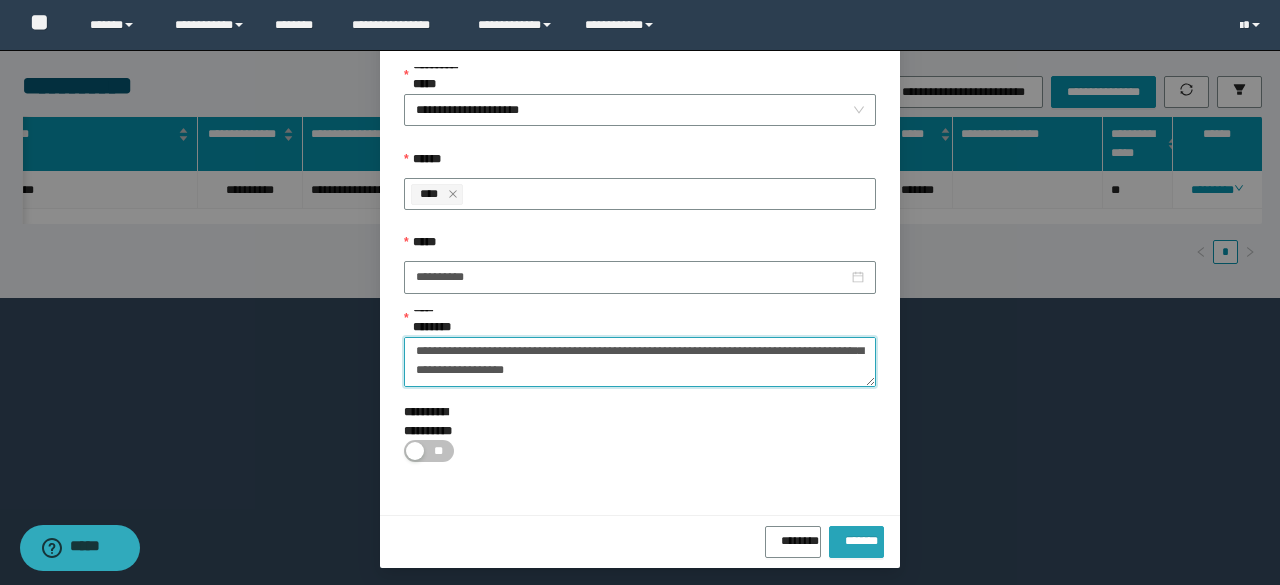 type on "[ADDRESS]
[ADDRESS]
[ADDRESS]" 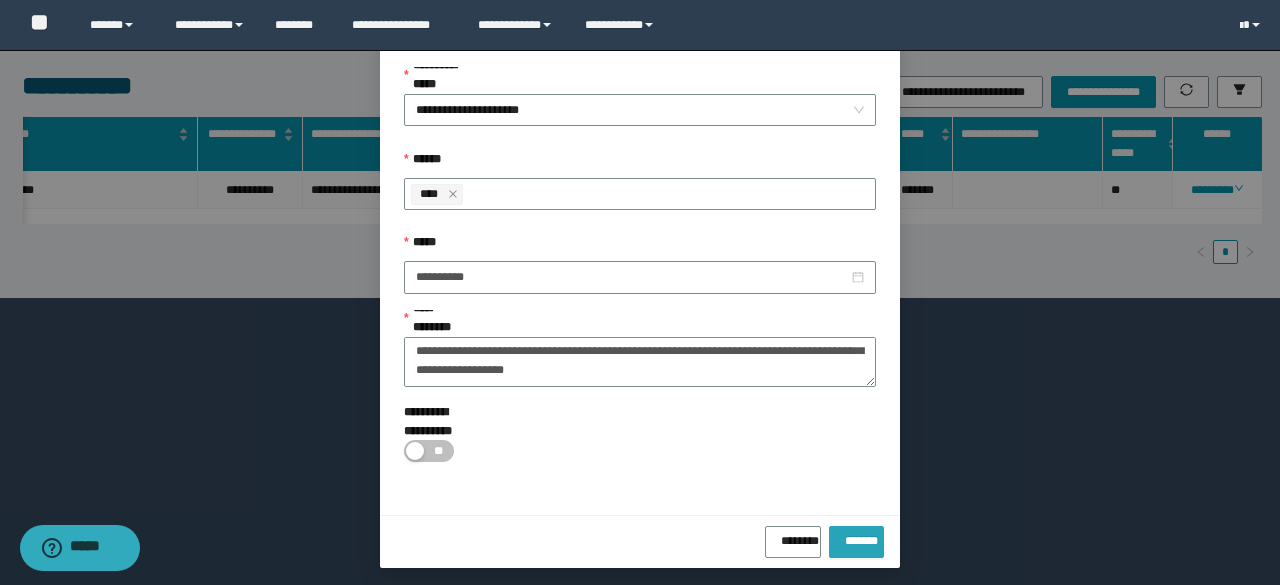 click on "*******" at bounding box center (856, 542) 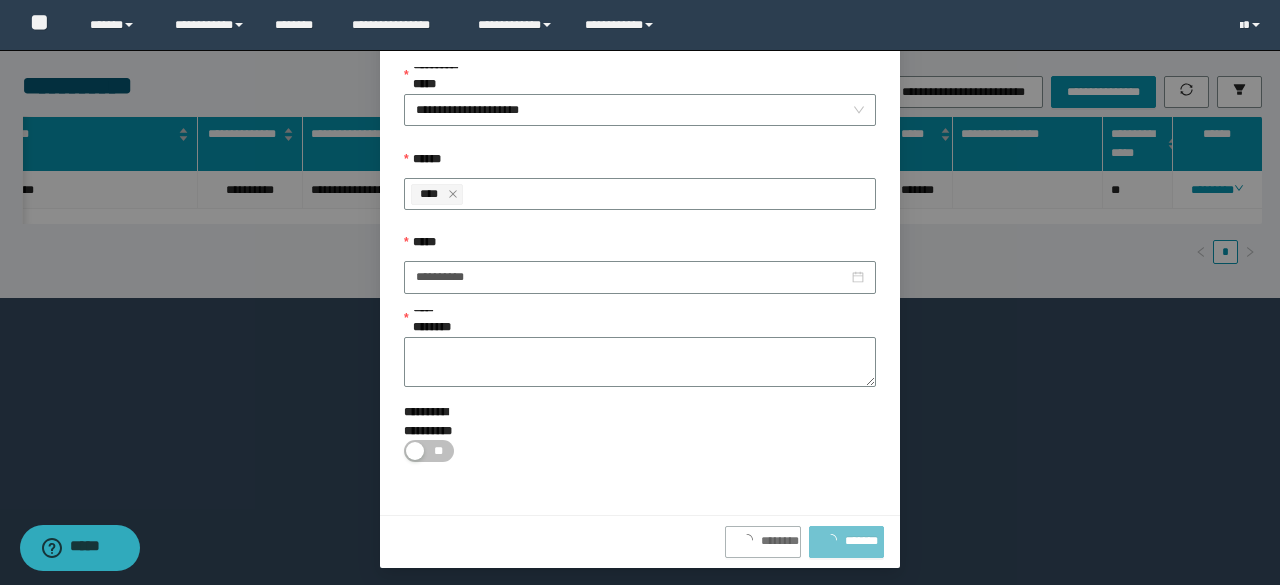 scroll, scrollTop: 0, scrollLeft: 0, axis: both 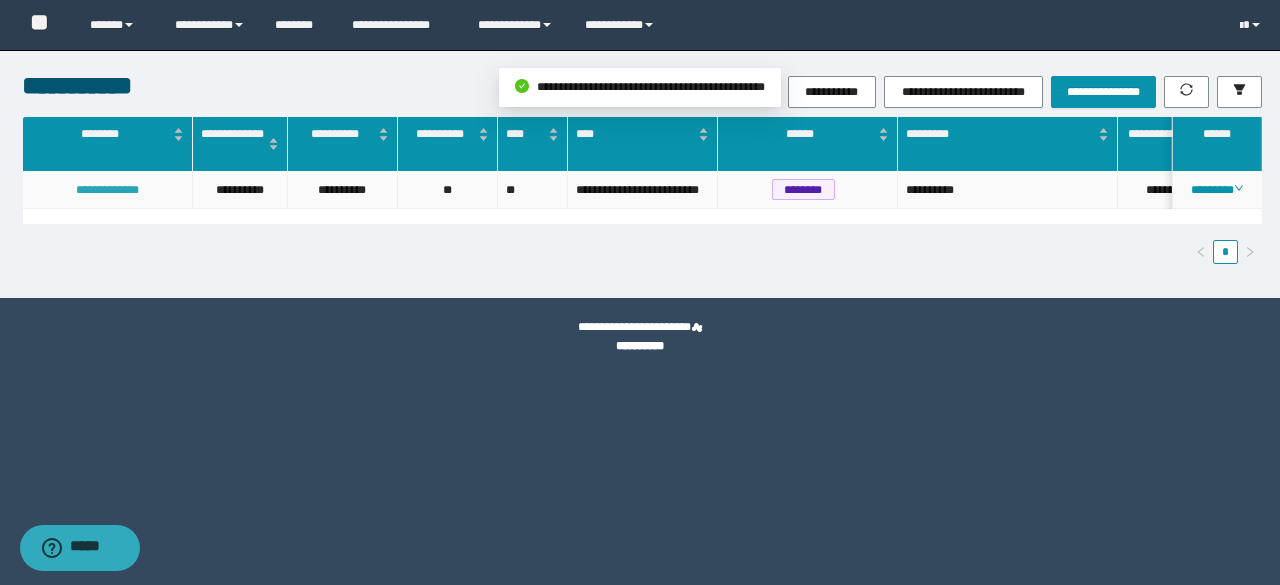 click on "**********" at bounding box center [107, 190] 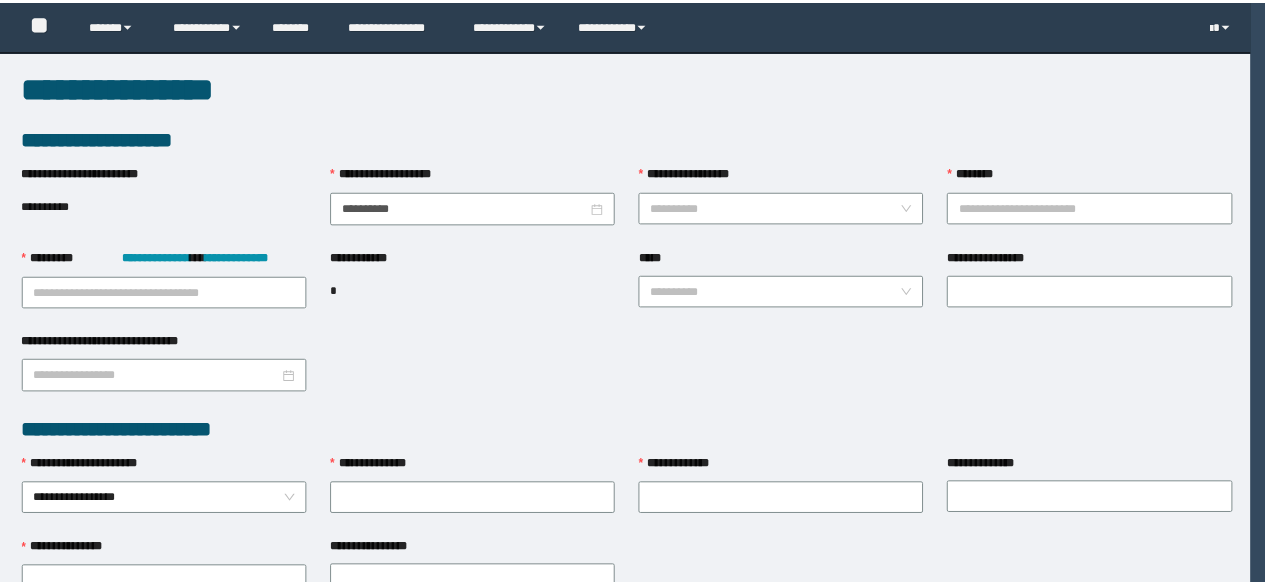 scroll, scrollTop: 0, scrollLeft: 0, axis: both 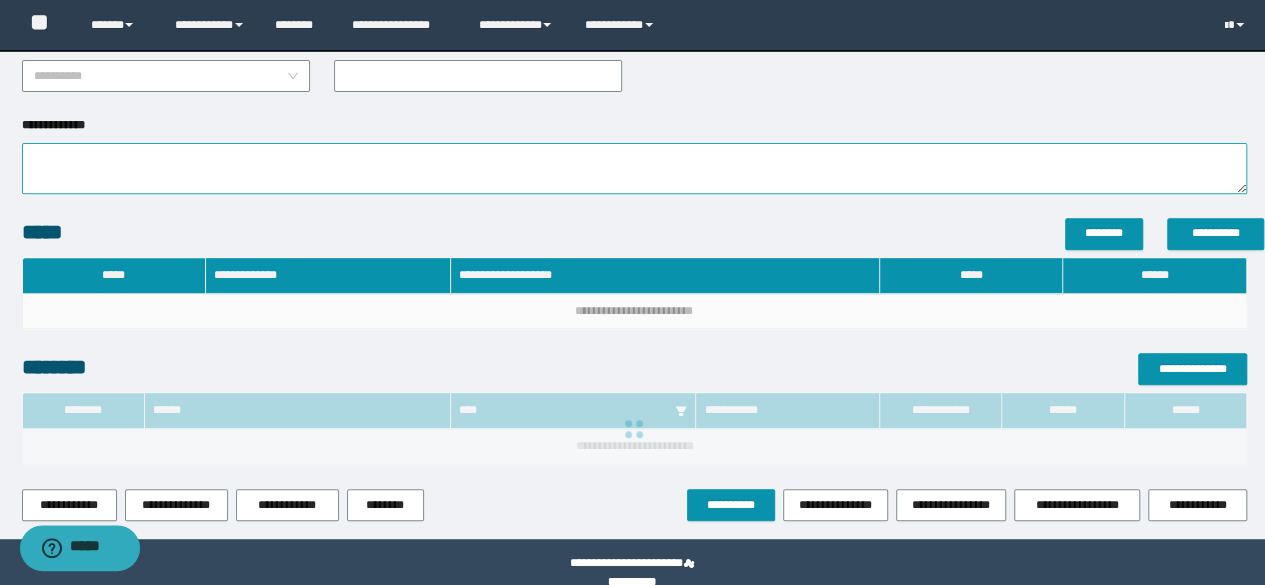 type on "**********" 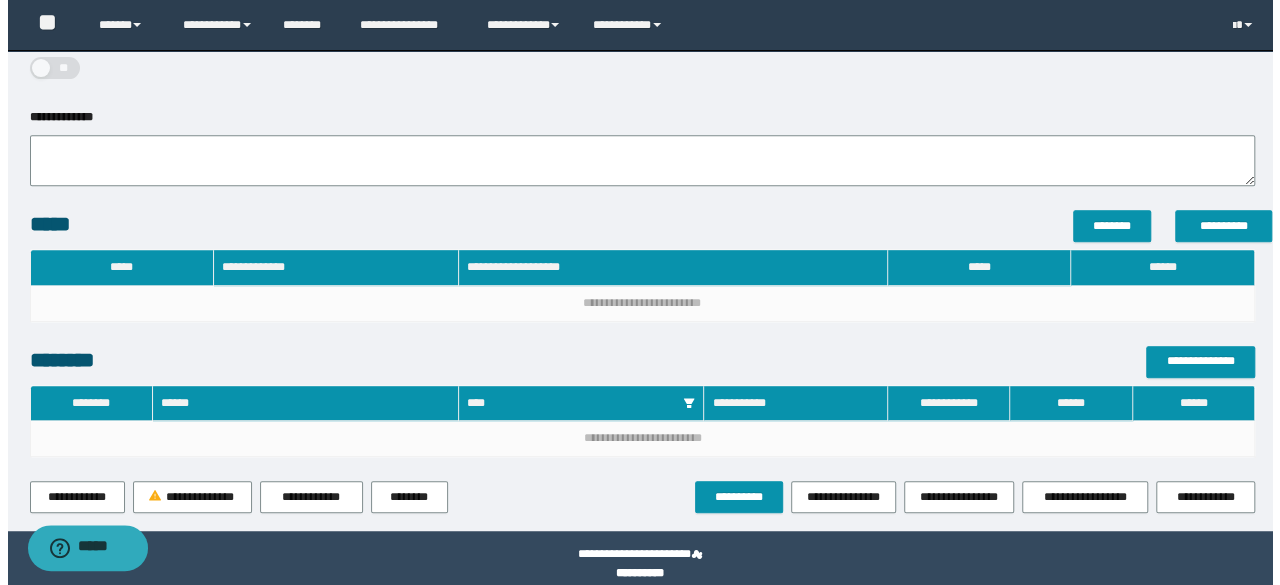scroll, scrollTop: 410, scrollLeft: 0, axis: vertical 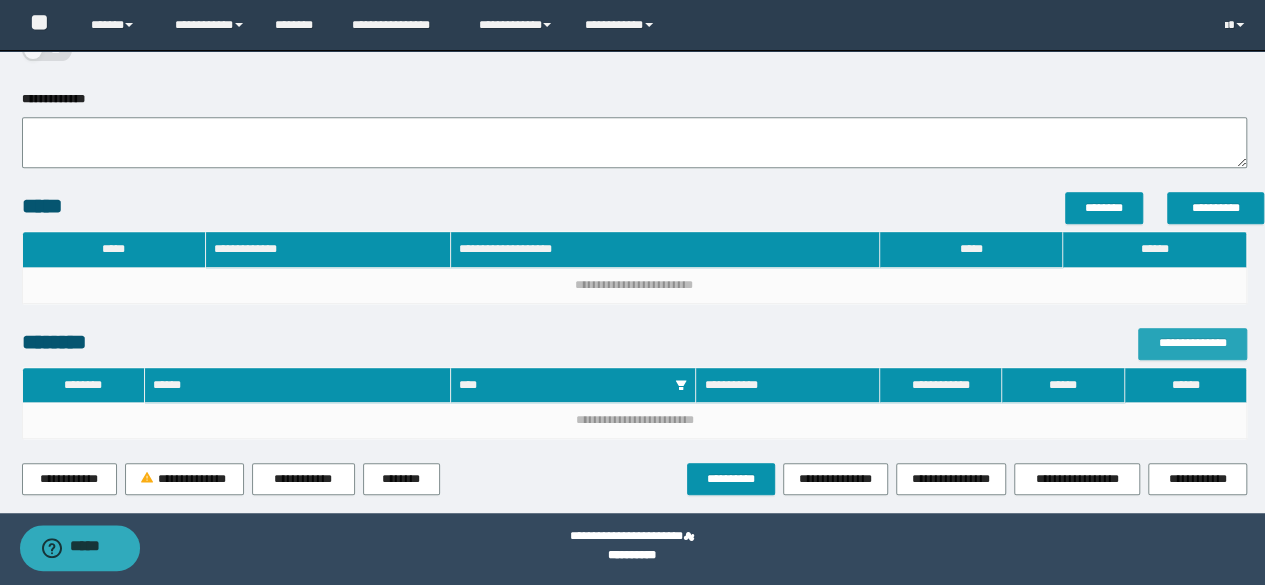 click on "**********" at bounding box center (1192, 343) 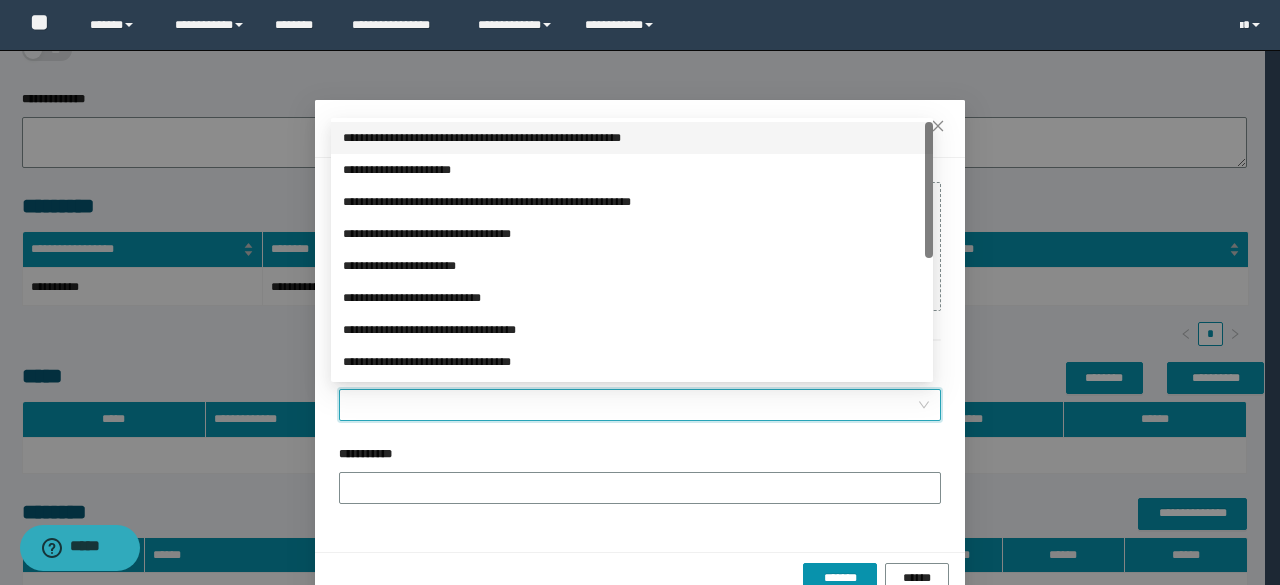 click on "**********" at bounding box center (634, 405) 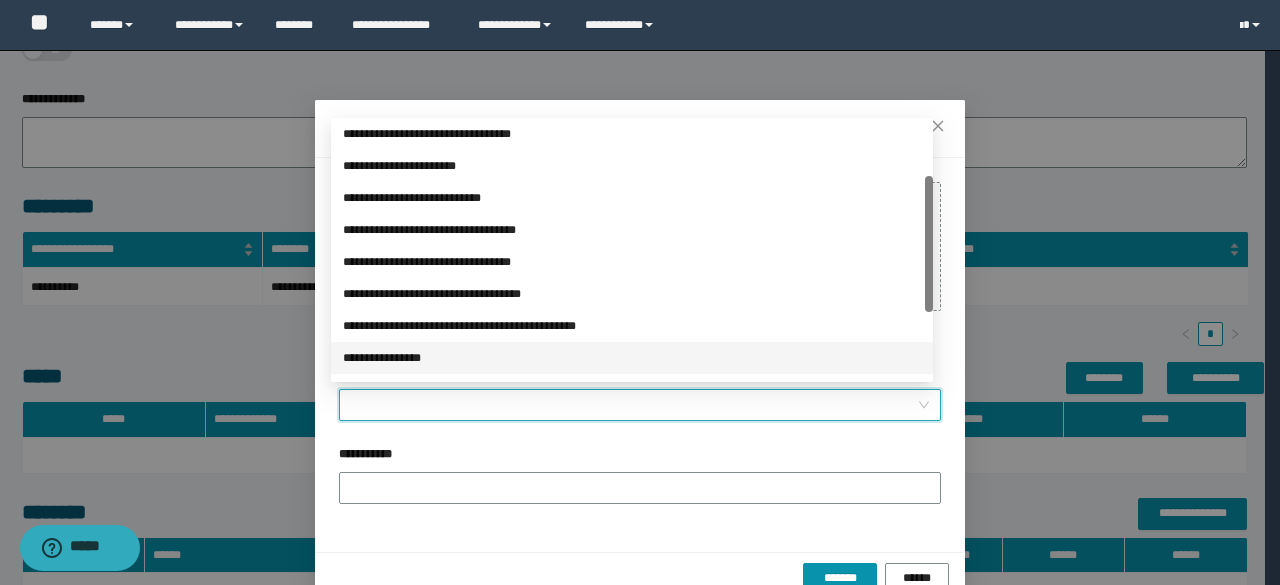scroll, scrollTop: 224, scrollLeft: 0, axis: vertical 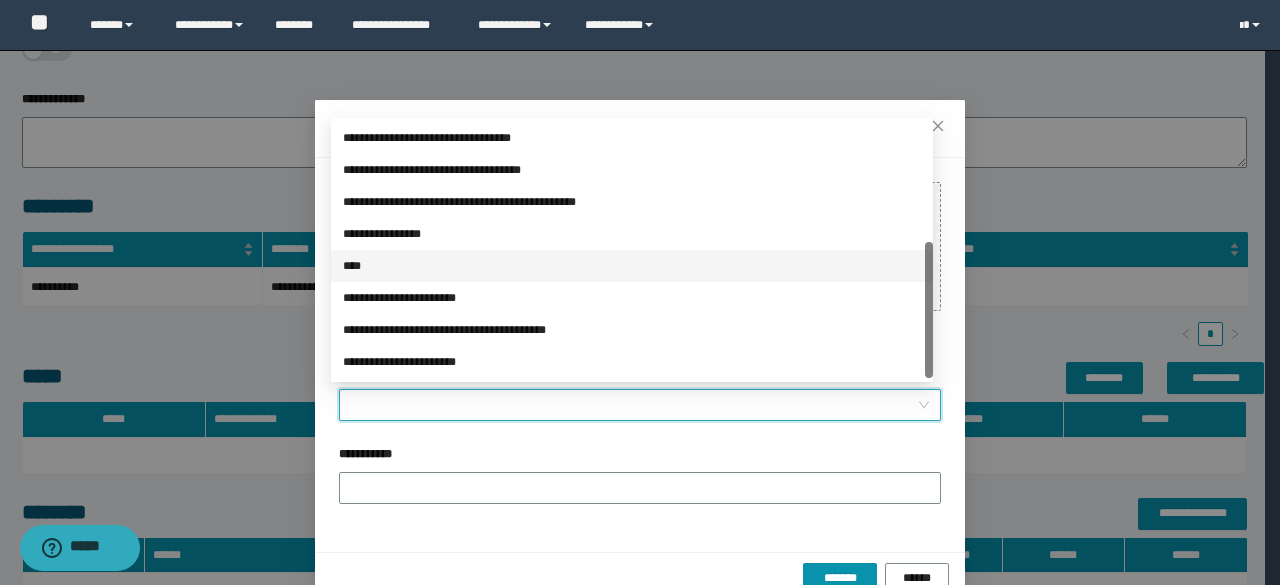 click on "****" at bounding box center (632, 266) 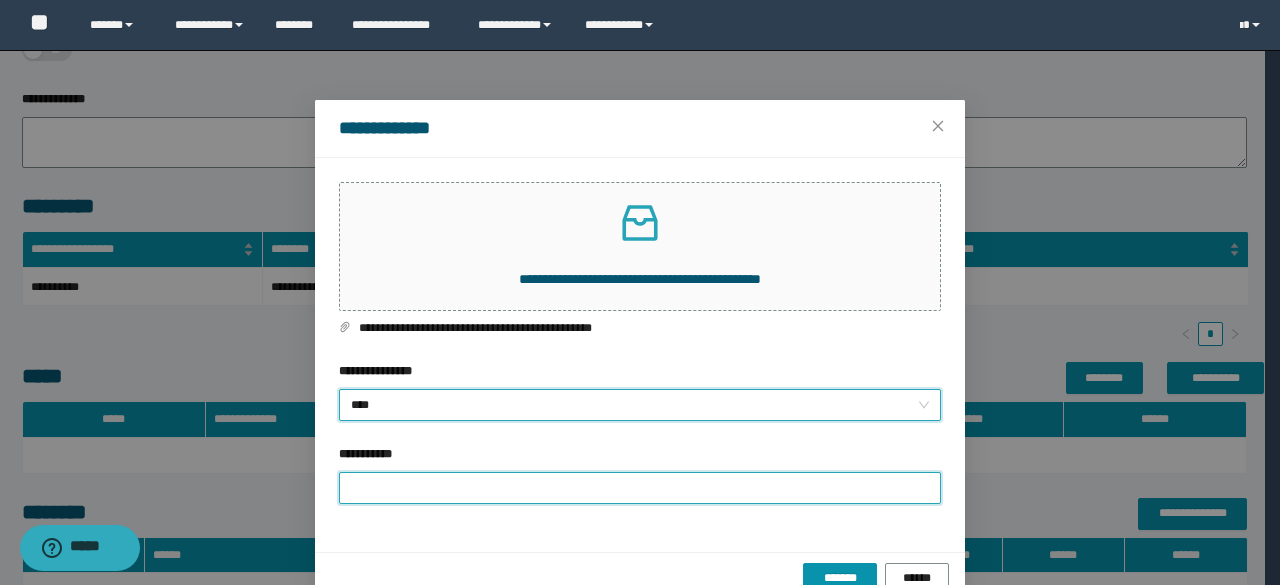 click on "**********" at bounding box center (640, 488) 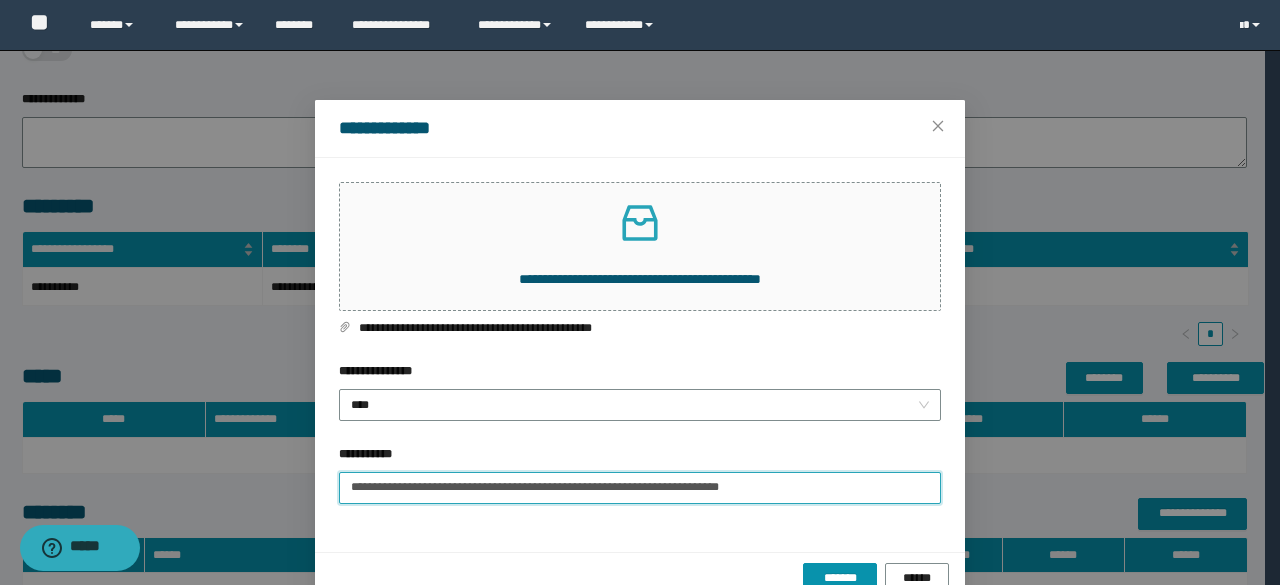 drag, startPoint x: 824, startPoint y: 494, endPoint x: 634, endPoint y: 530, distance: 193.38045 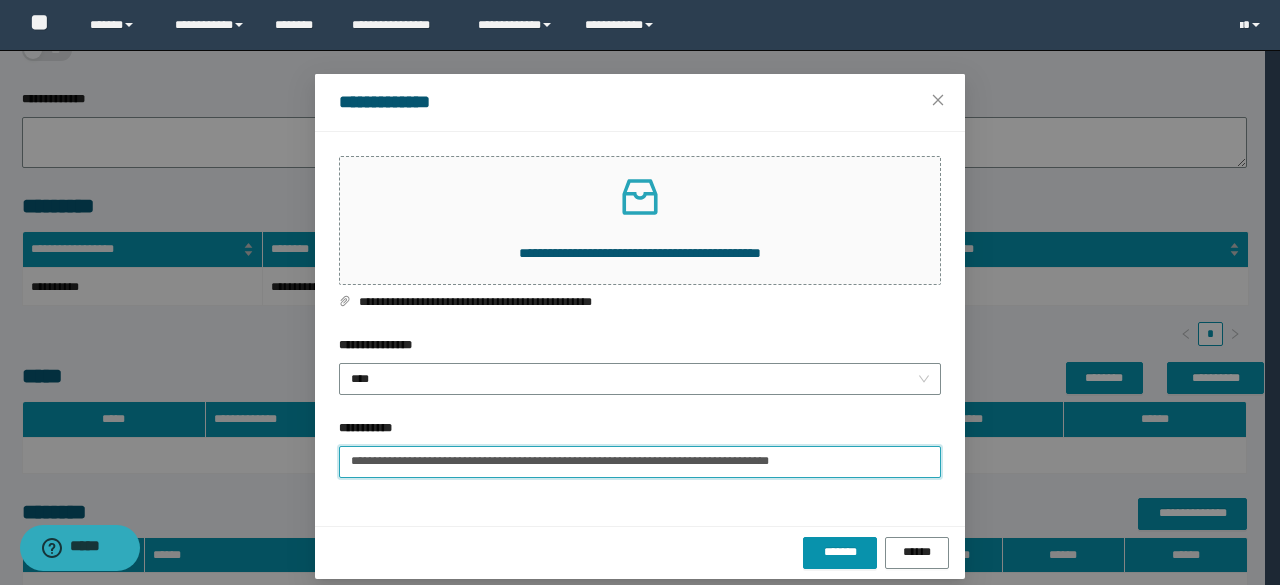 scroll, scrollTop: 41, scrollLeft: 0, axis: vertical 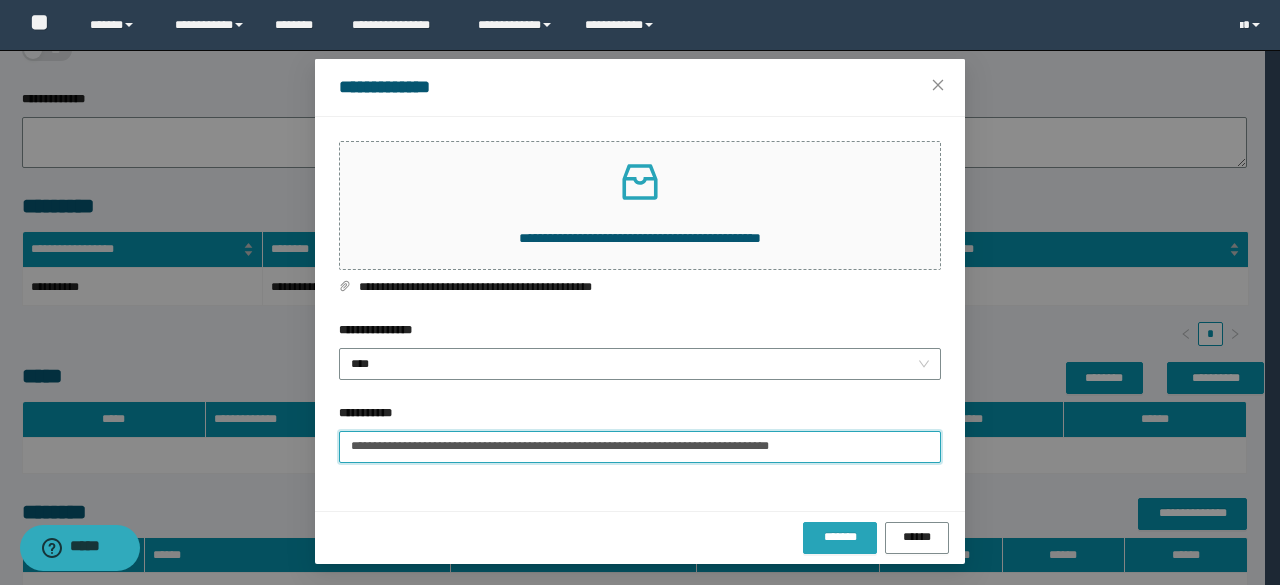 type on "**********" 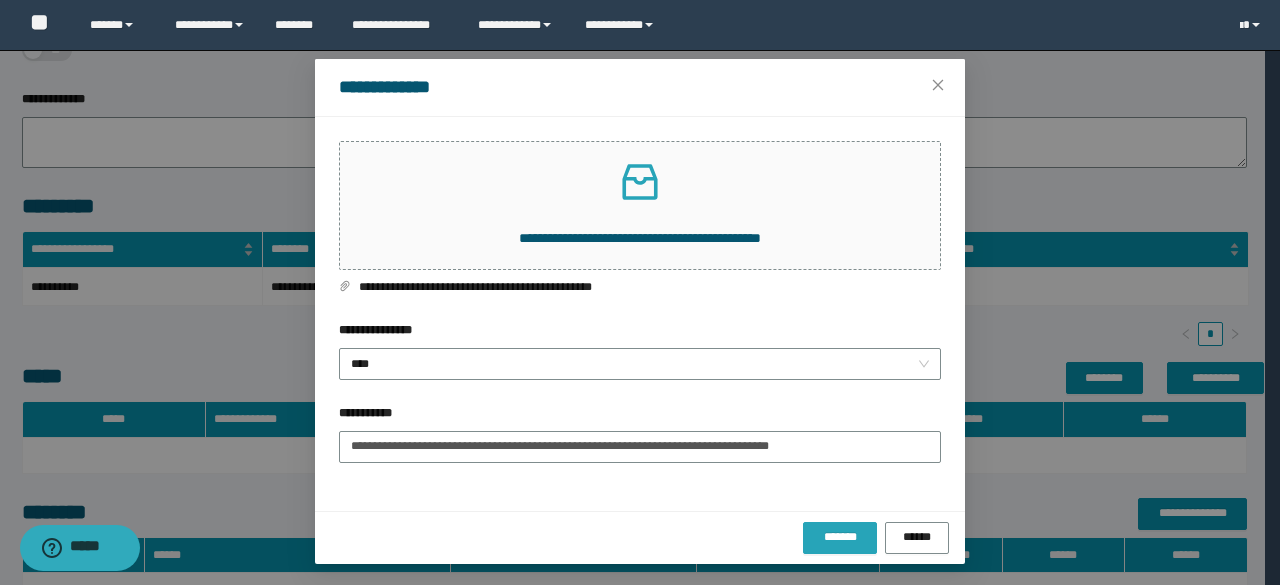 click on "*******" at bounding box center [840, 537] 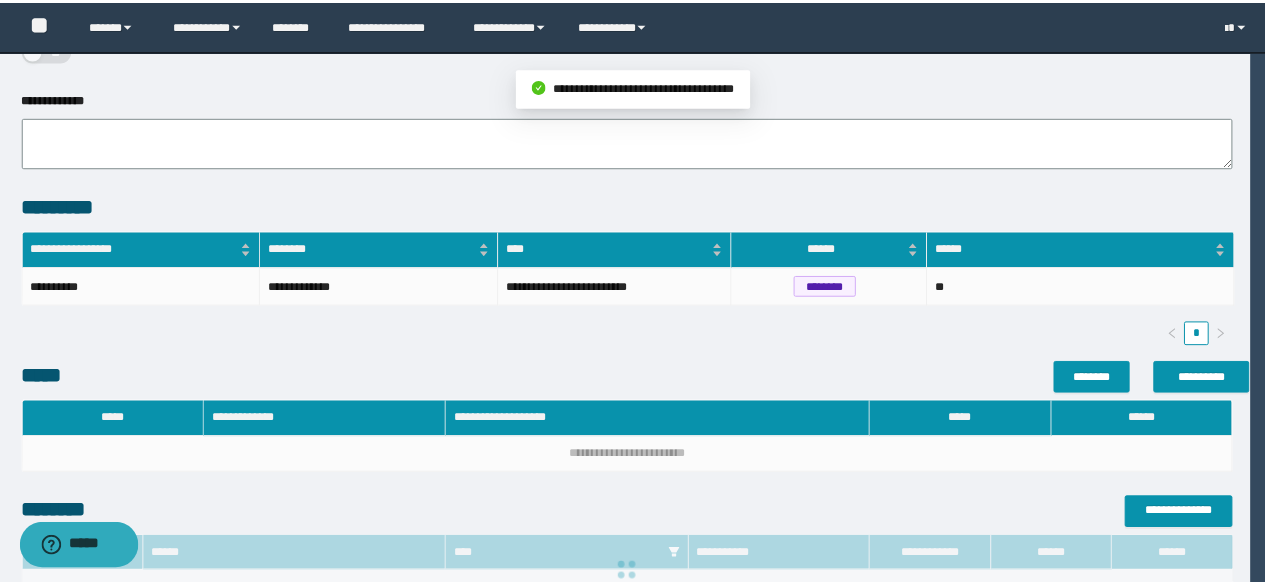 scroll, scrollTop: 0, scrollLeft: 0, axis: both 